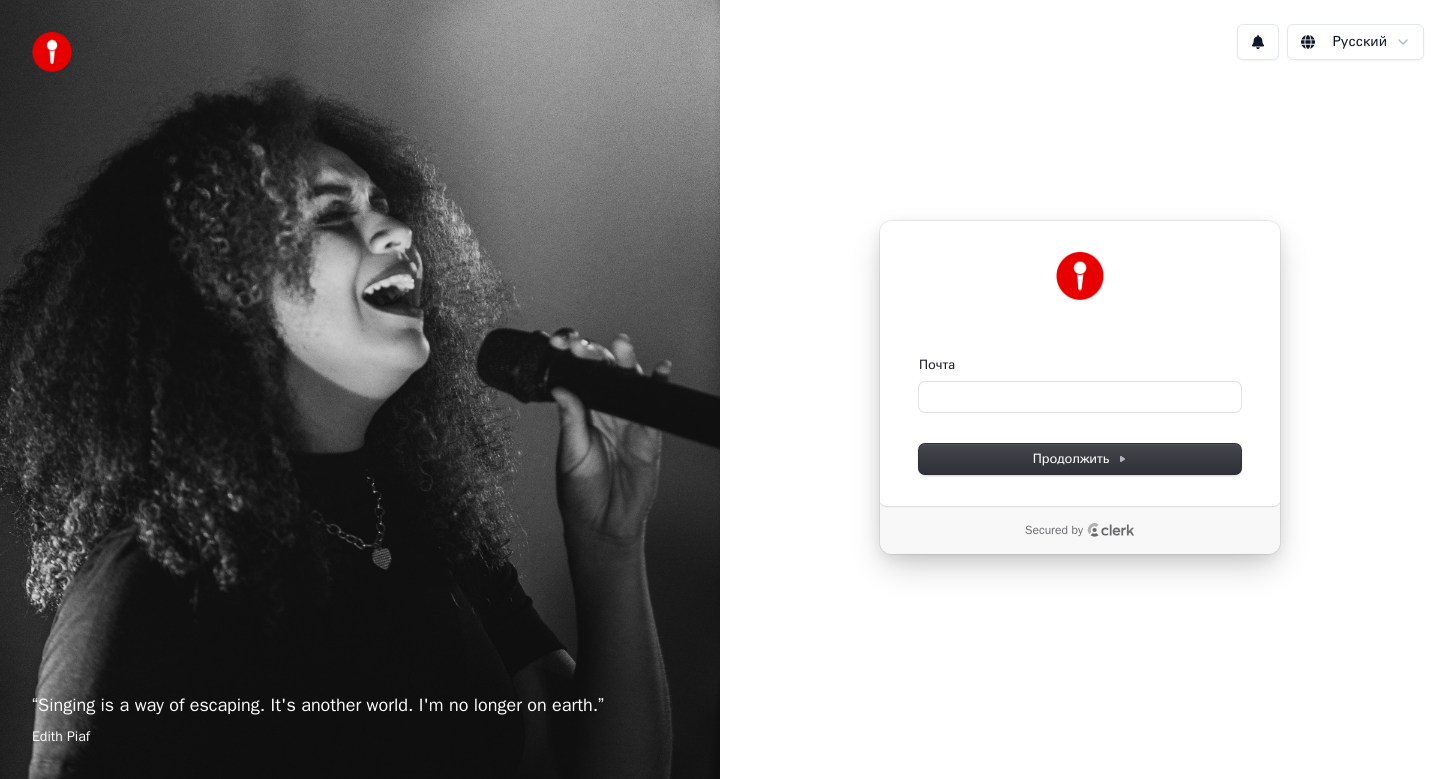scroll, scrollTop: 0, scrollLeft: 0, axis: both 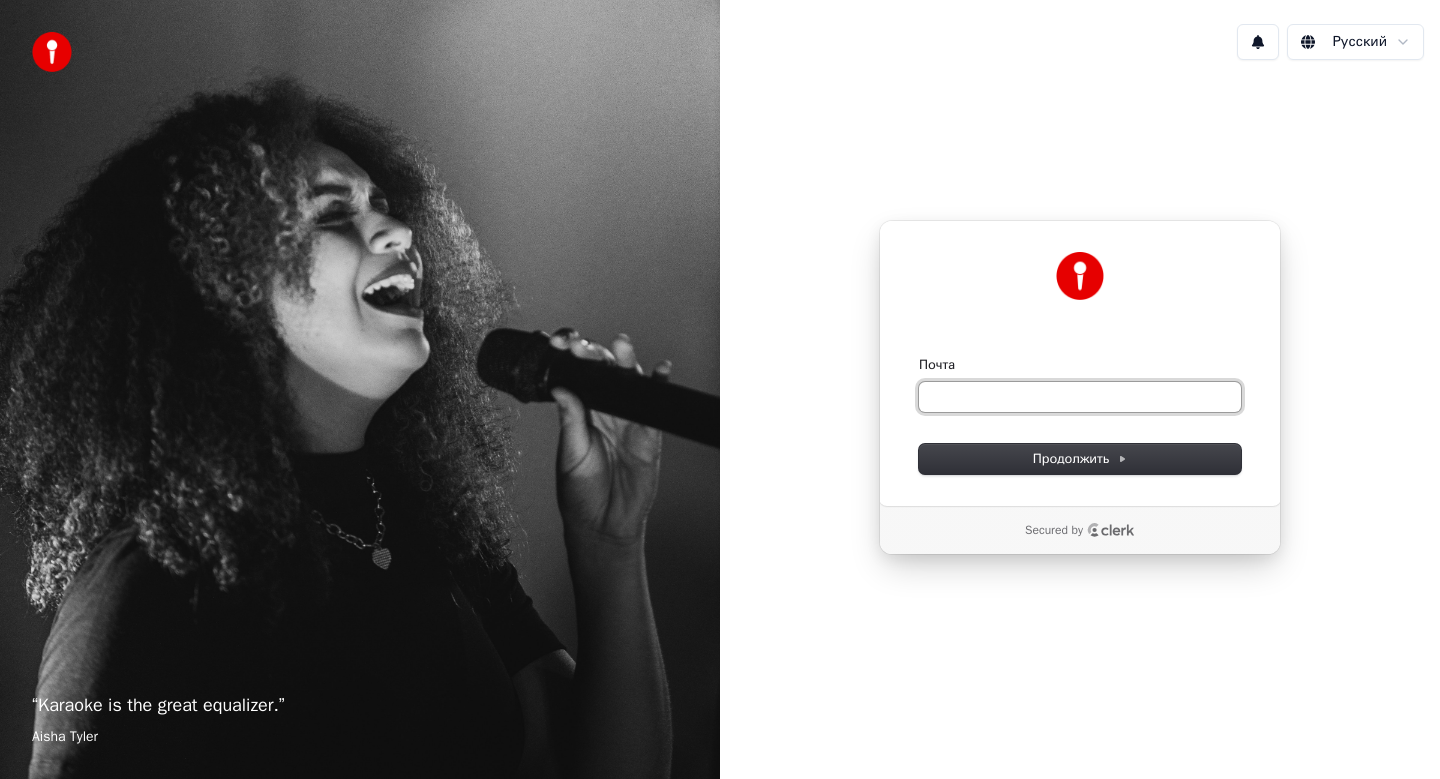 click on "Почта" at bounding box center (1080, 397) 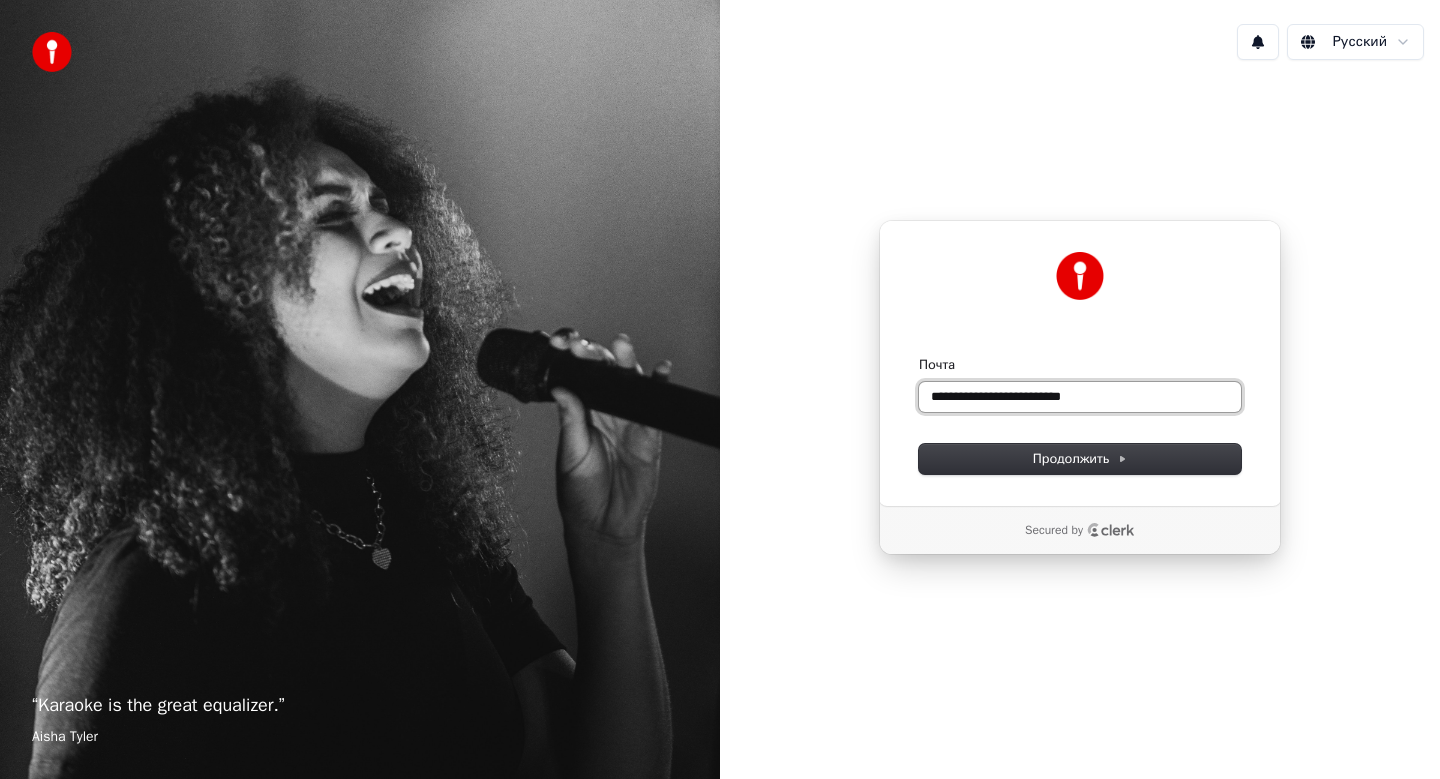 click at bounding box center [919, 356] 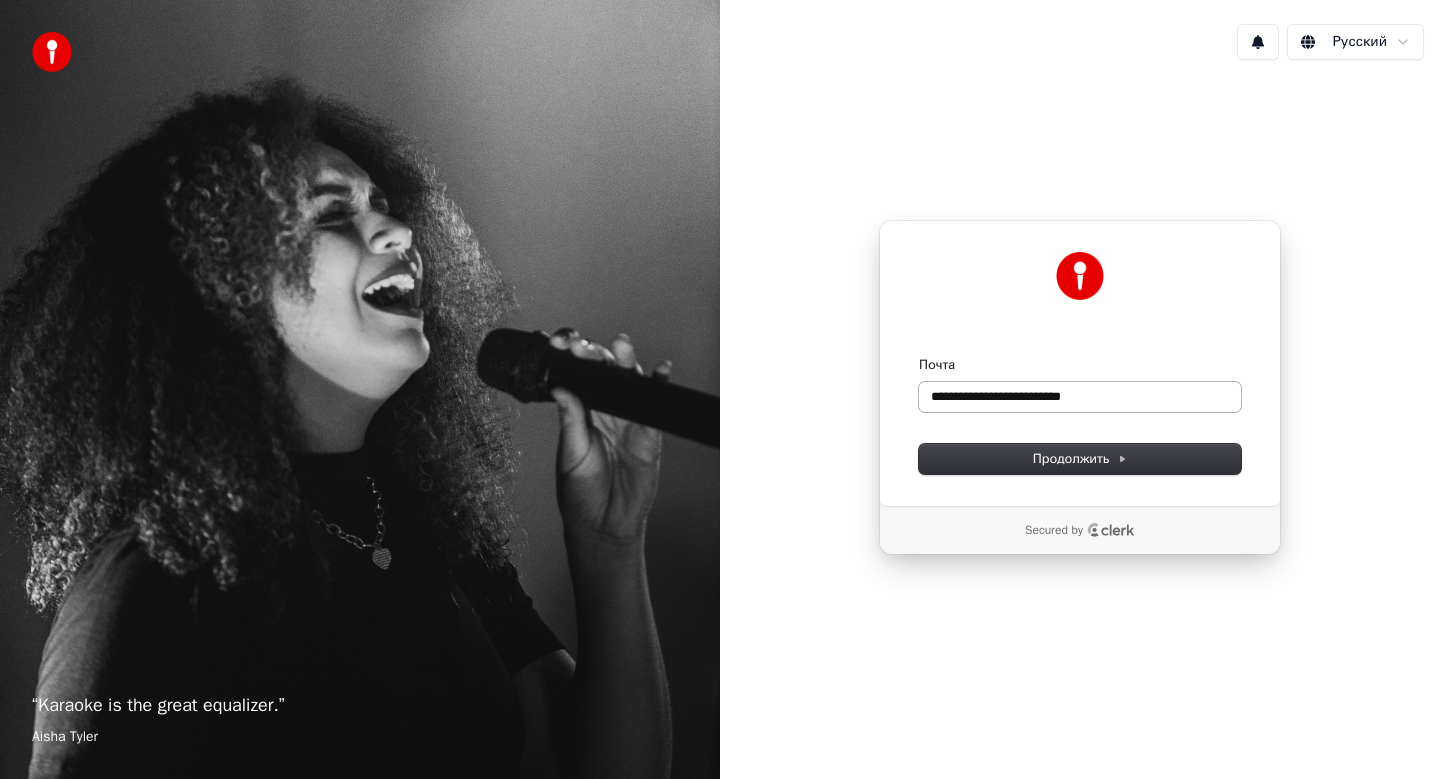 type on "**********" 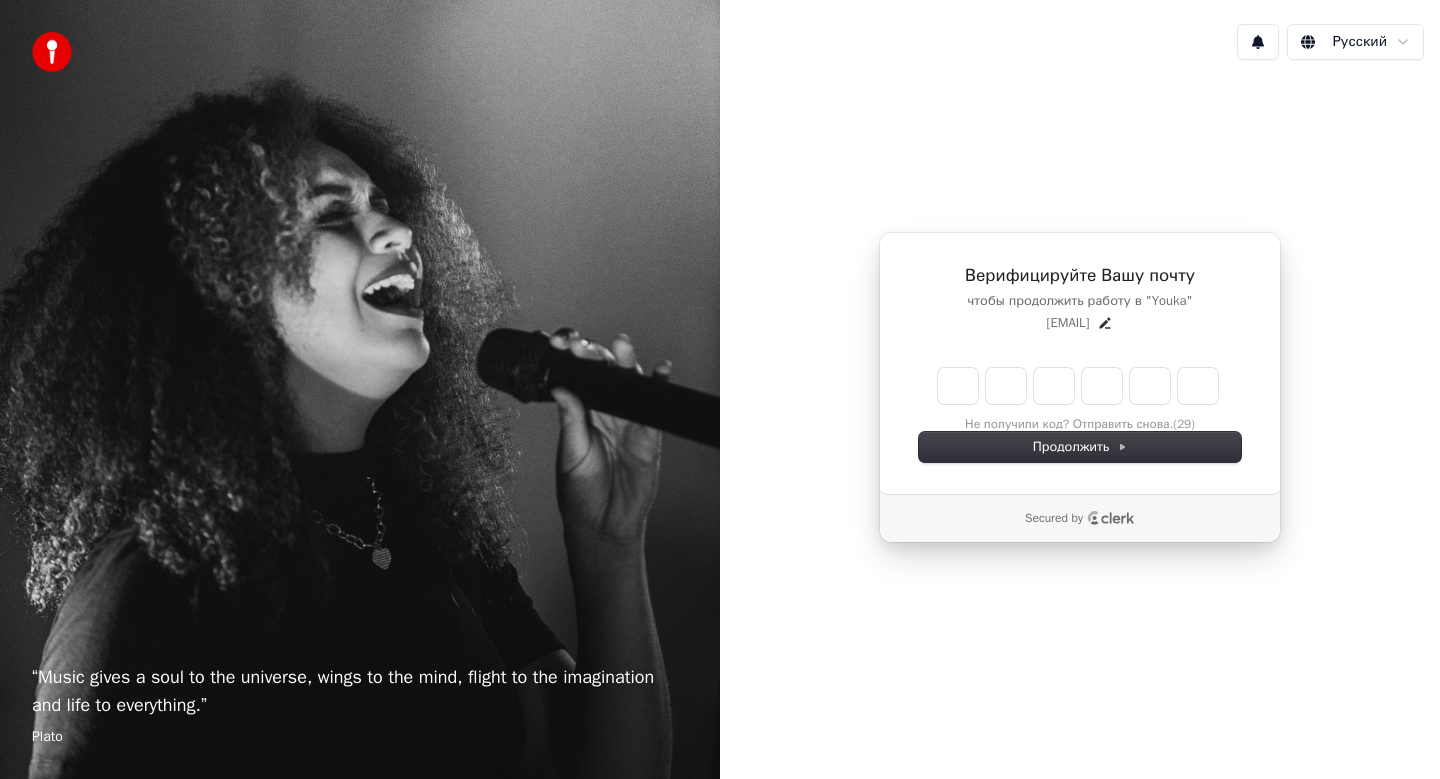 type on "*" 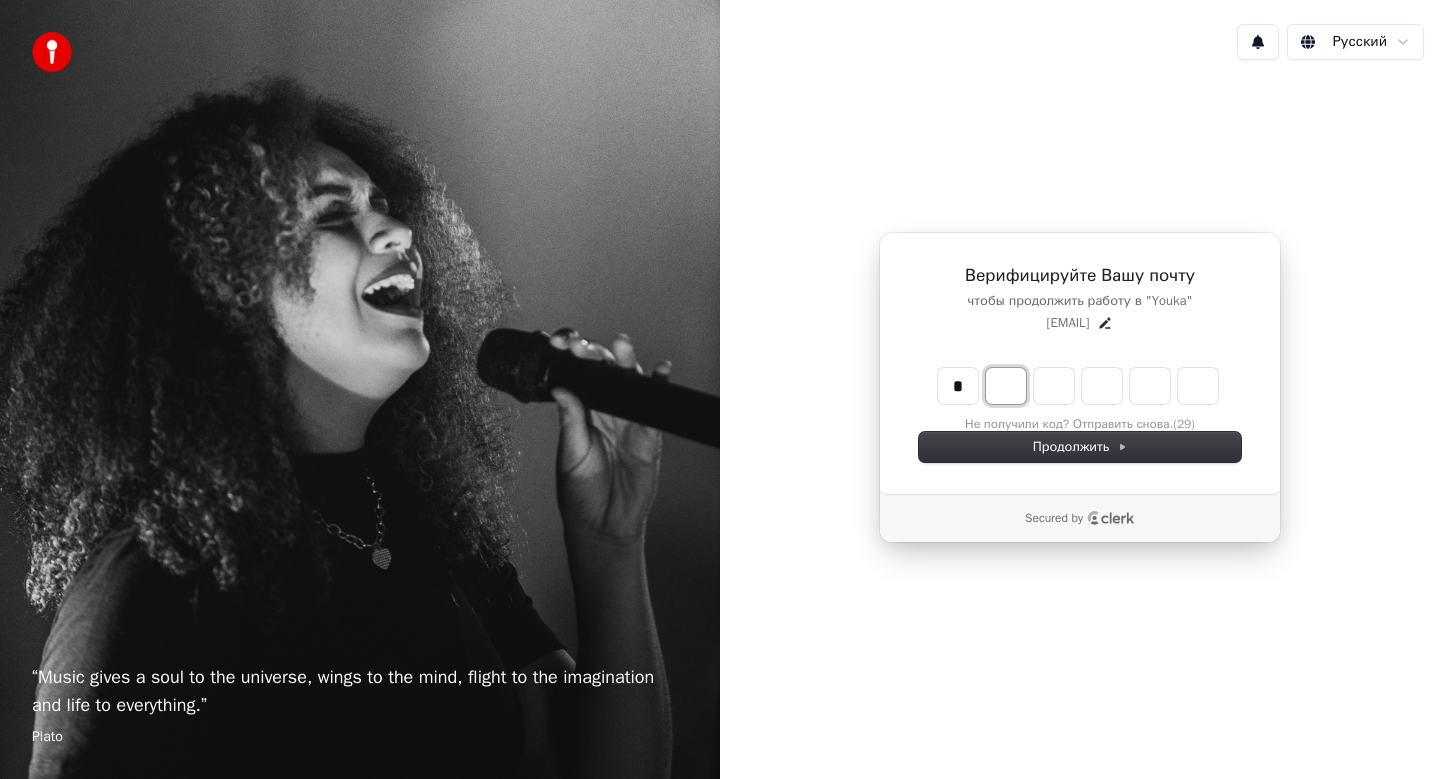 type on "*" 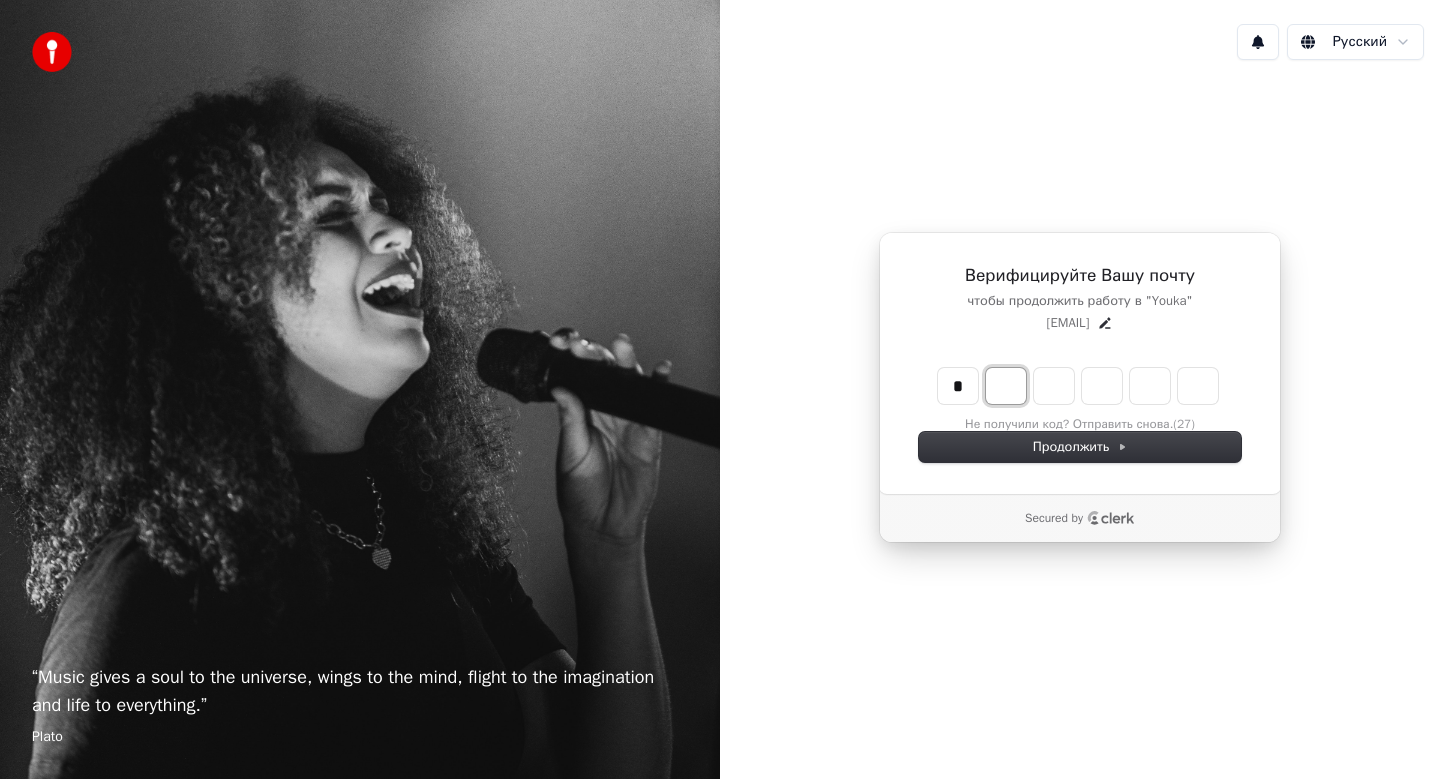 type on "*" 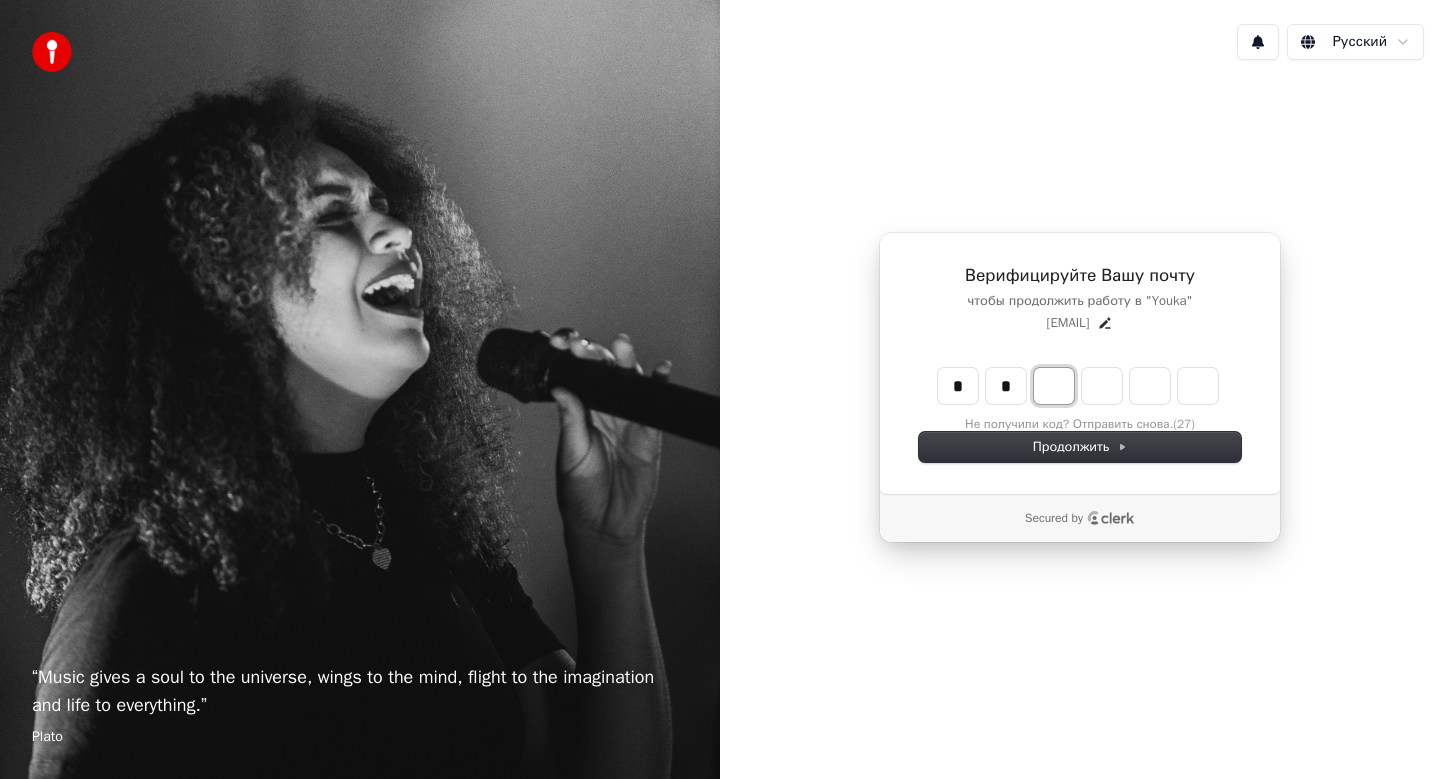type on "**" 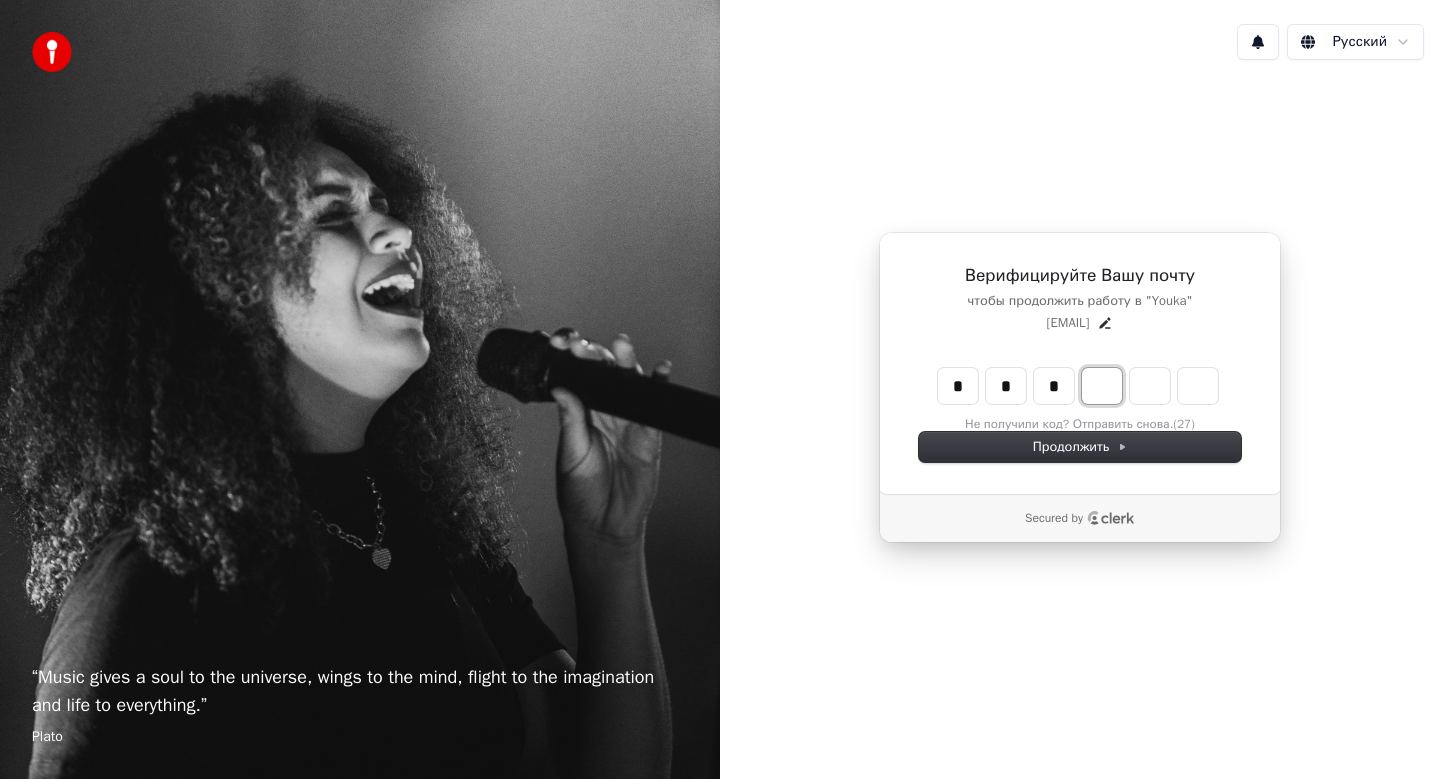 type on "***" 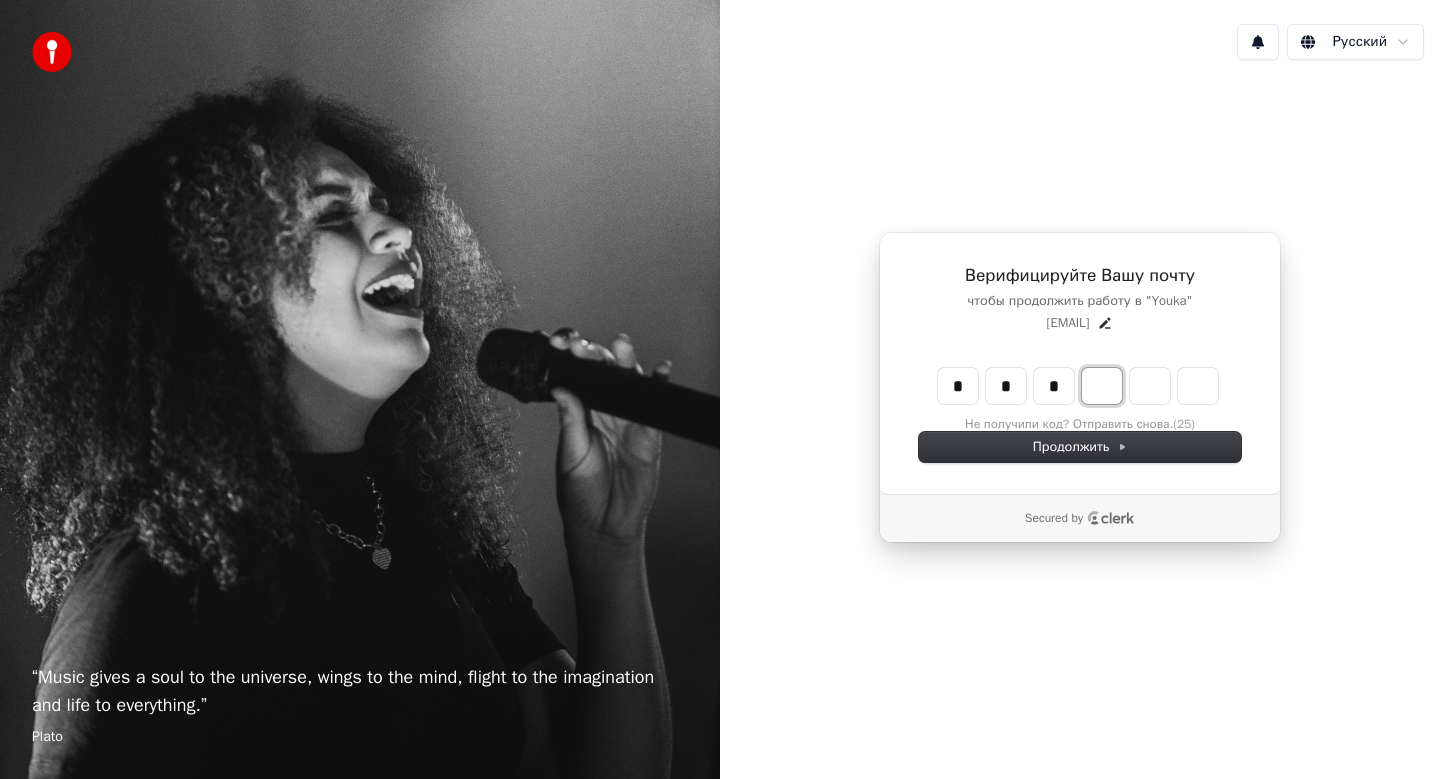 type on "*" 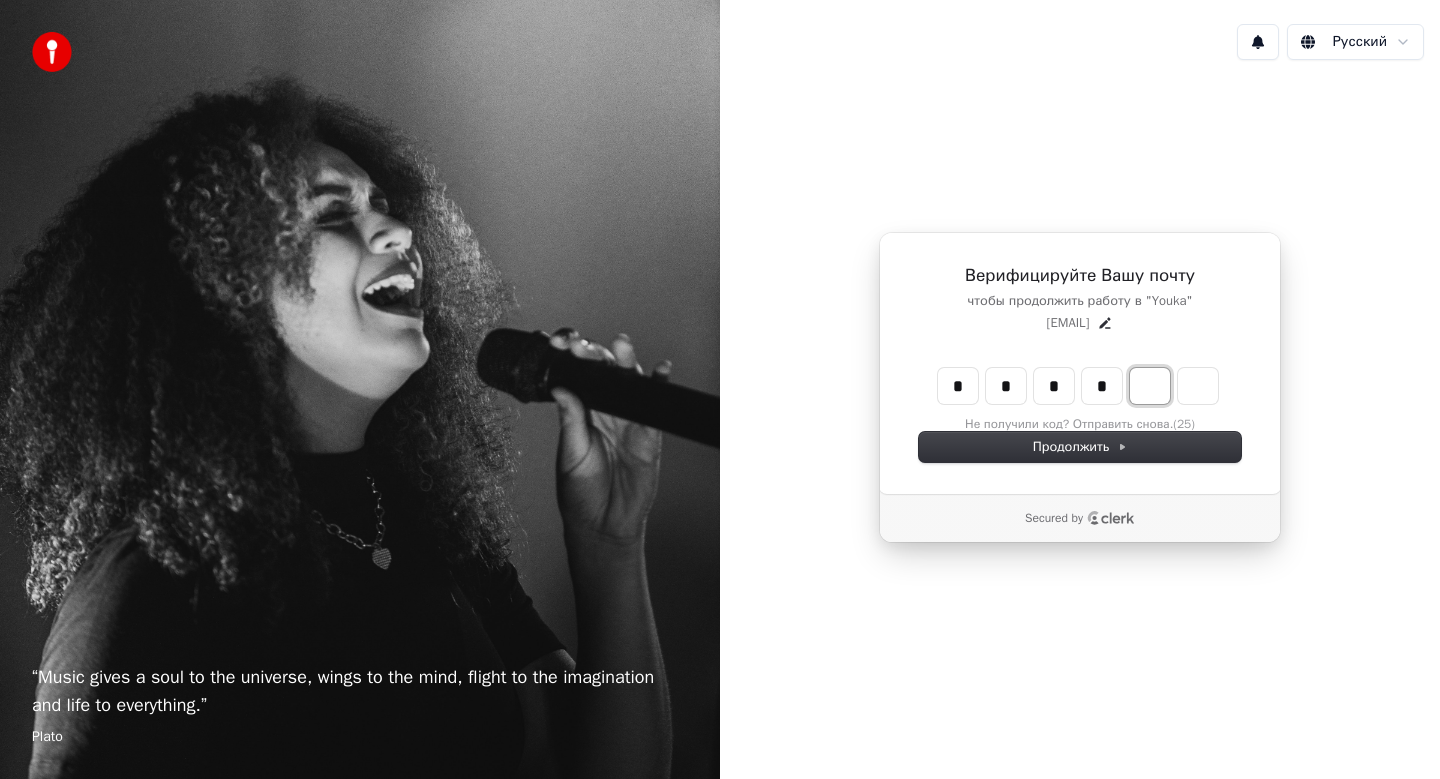 type on "****" 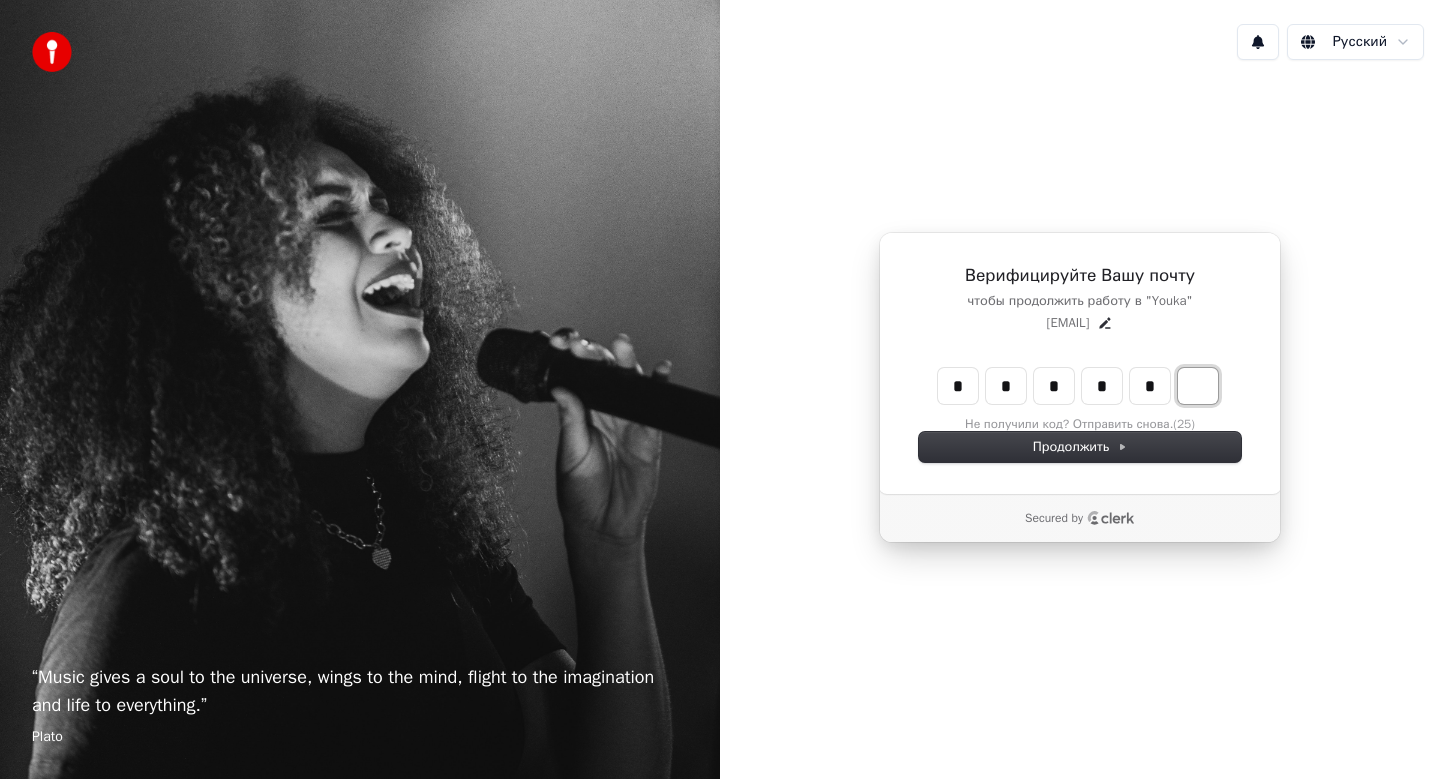 type on "******" 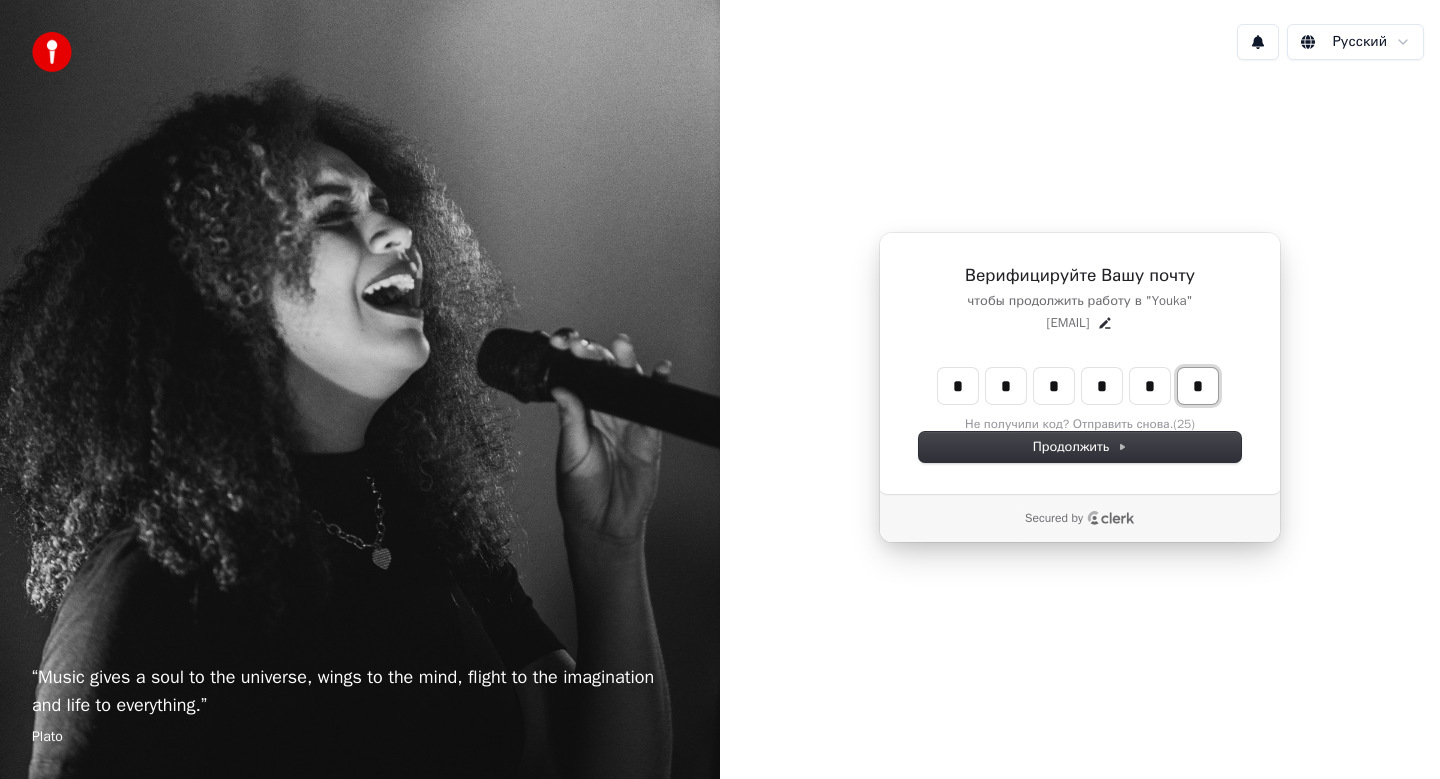 type on "*" 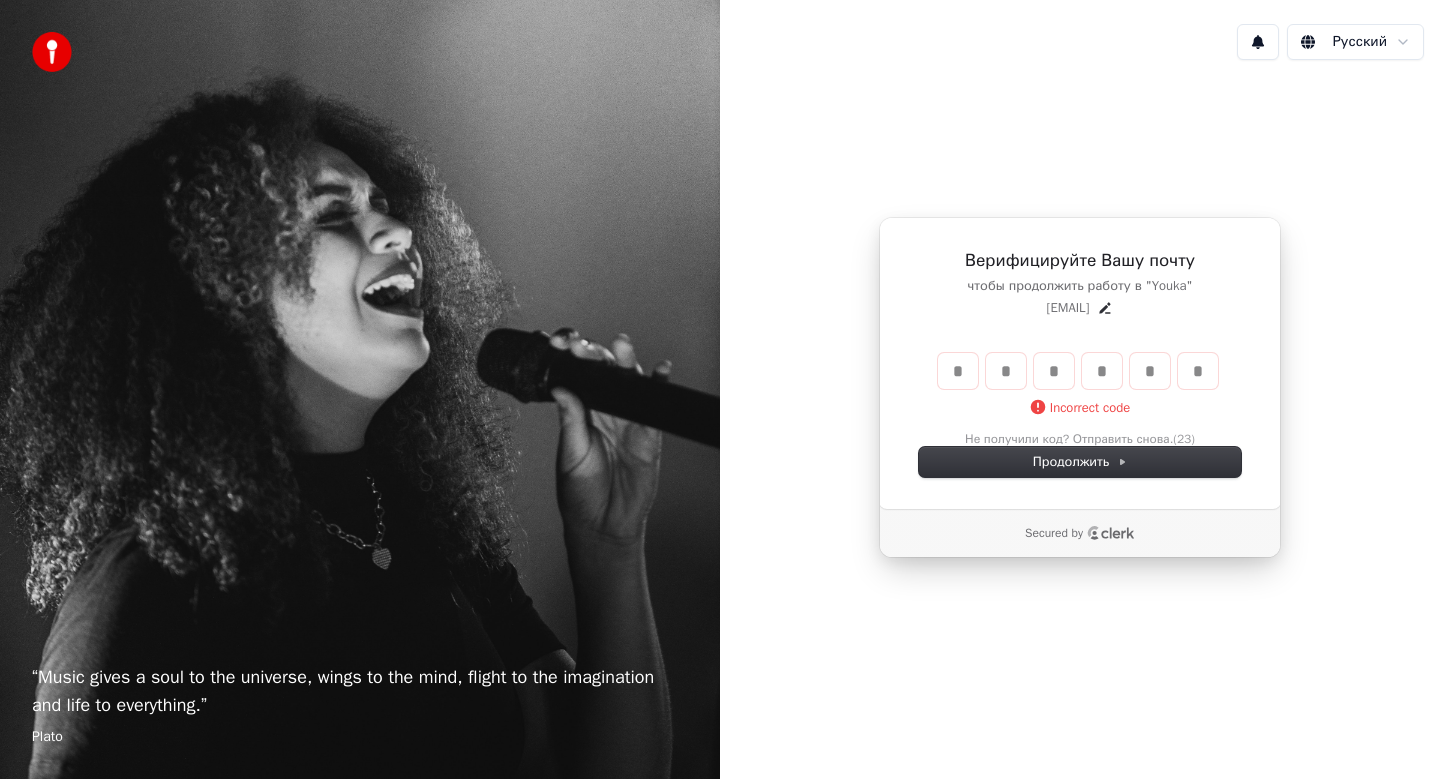 type 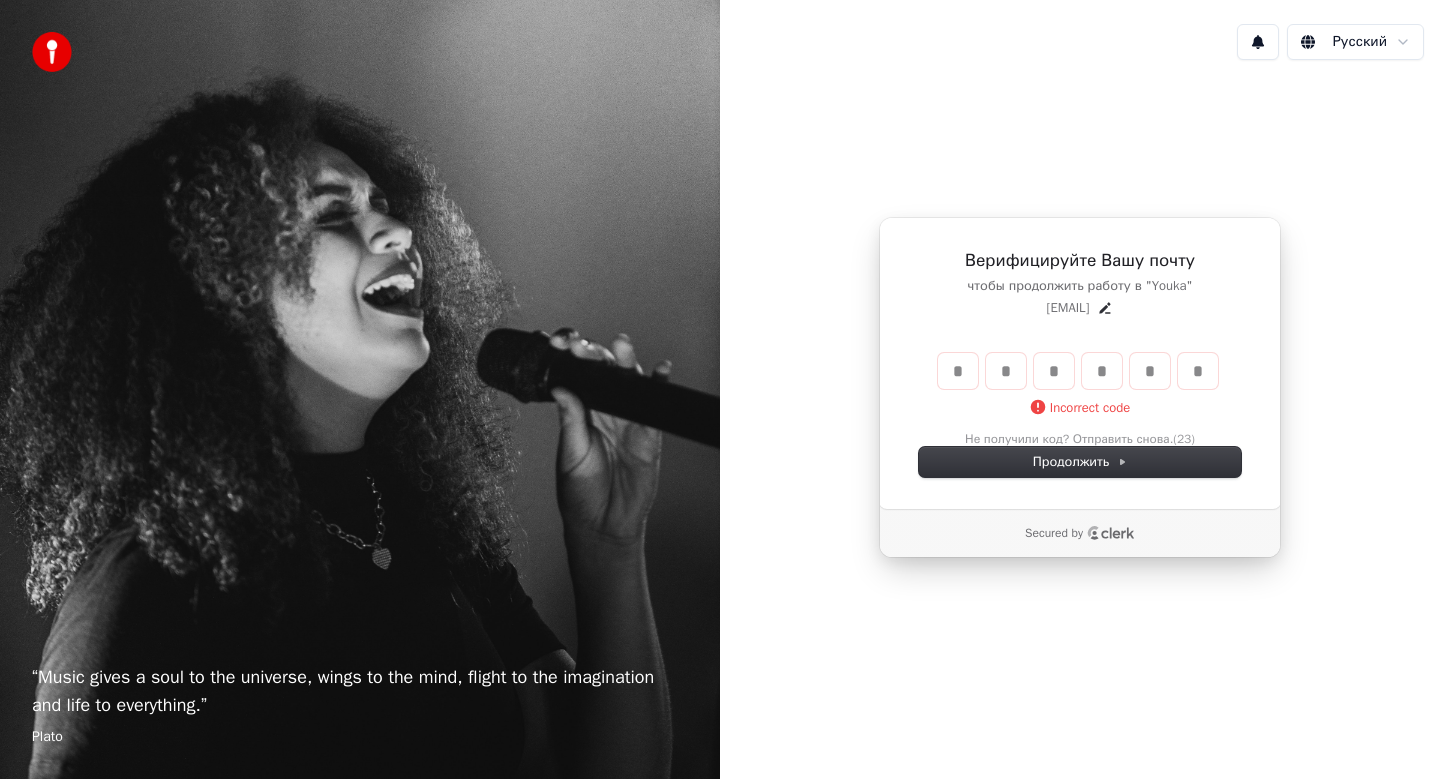 type 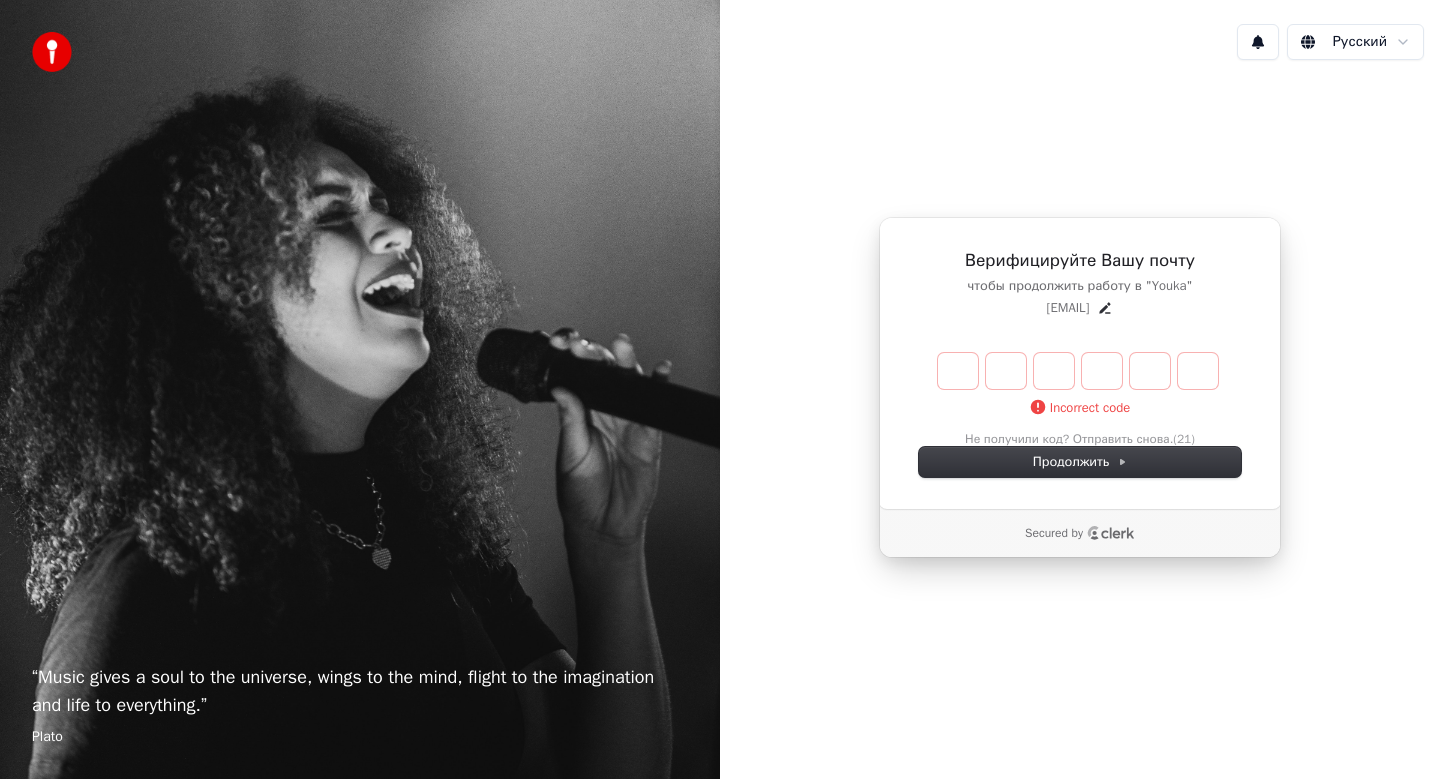 click on "Enter the 6 -digit verification code Incorrect code Не получили код? Отправить снова. (21)" at bounding box center [1080, 398] 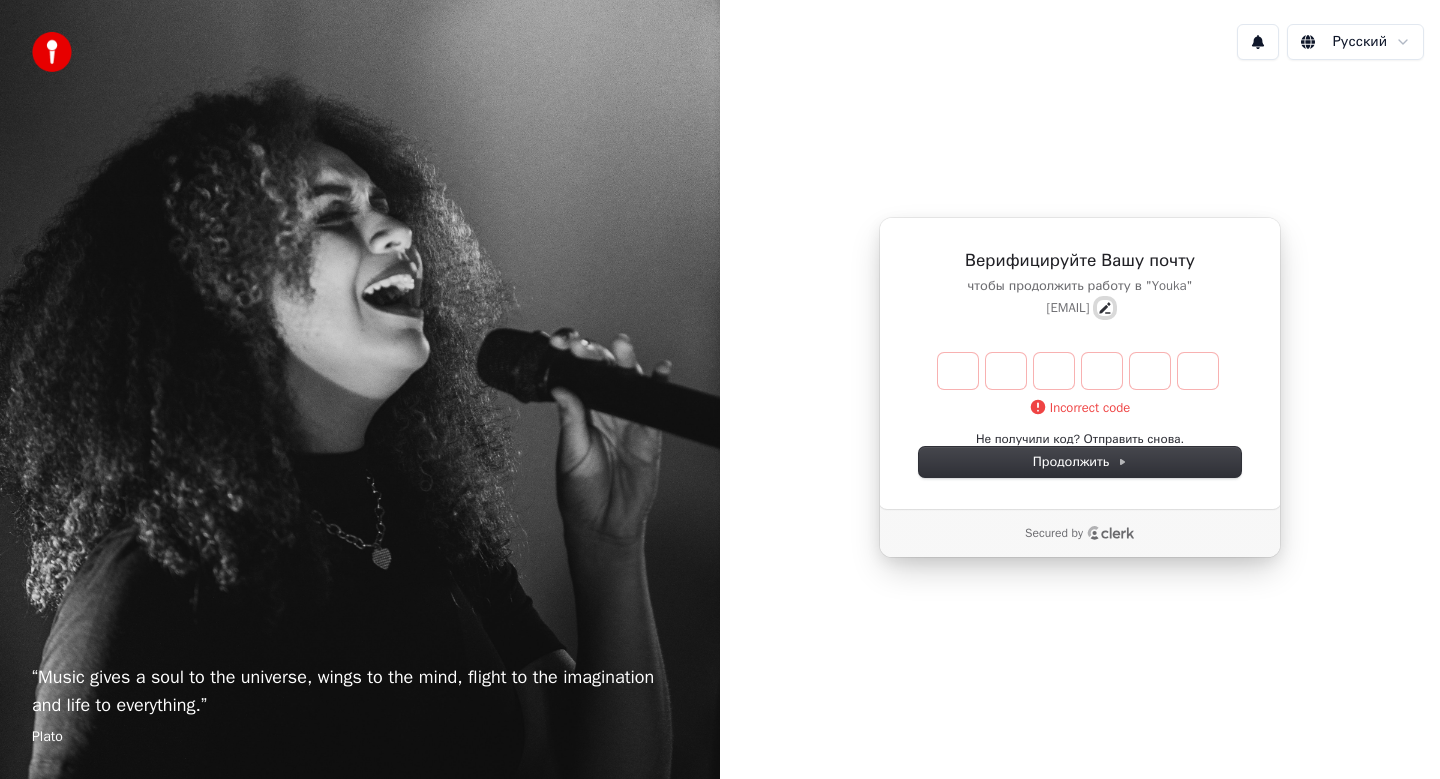 click 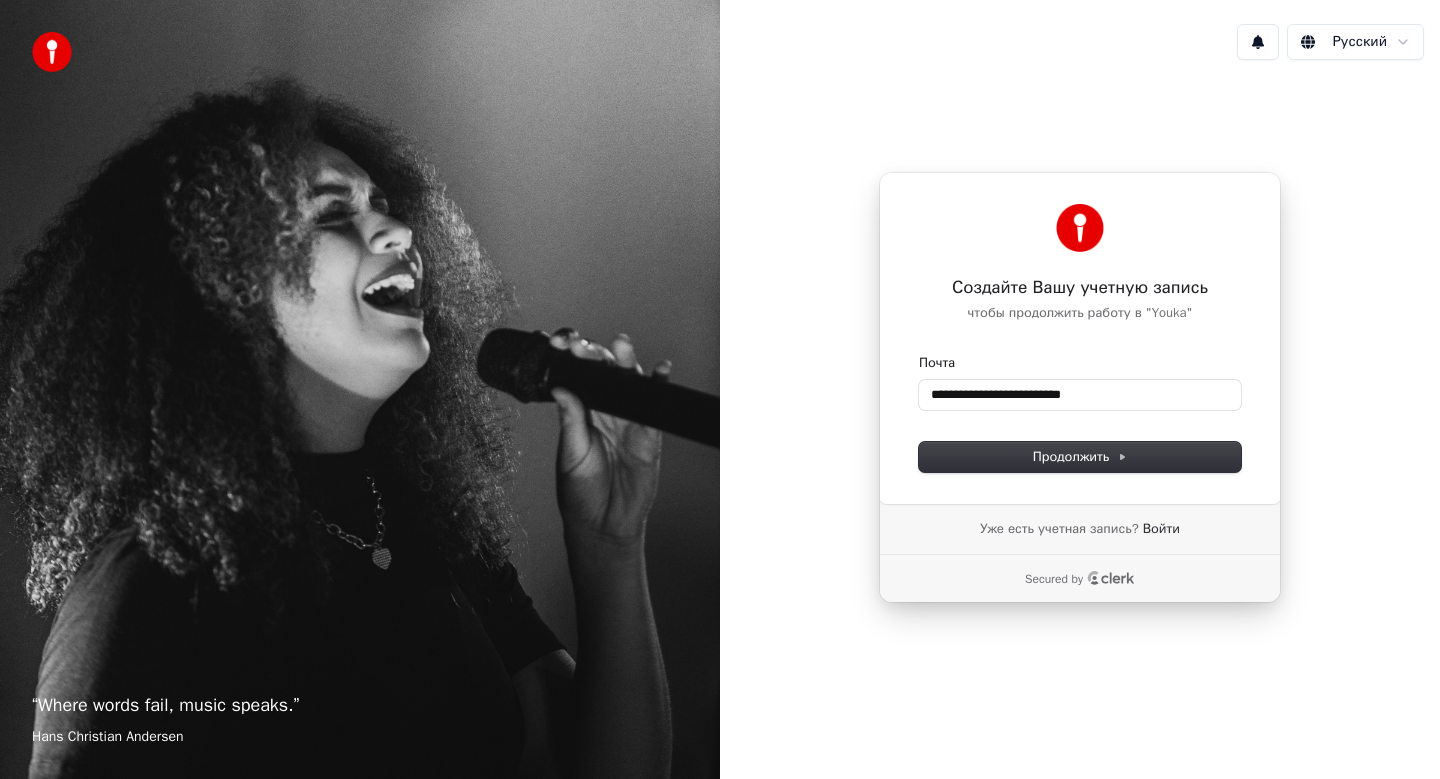 click on "**********" at bounding box center (1080, 413) 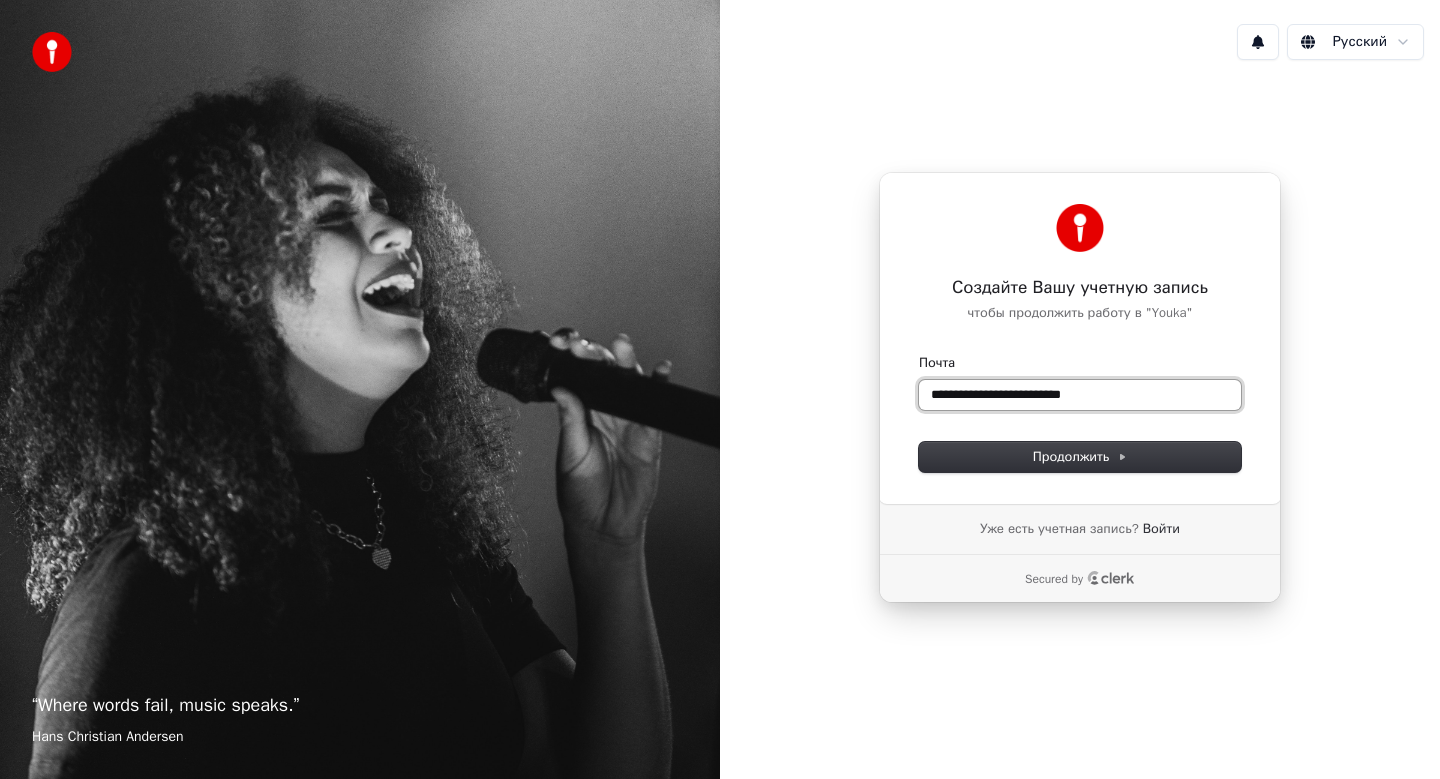 drag, startPoint x: 1123, startPoint y: 393, endPoint x: 640, endPoint y: 403, distance: 483.10352 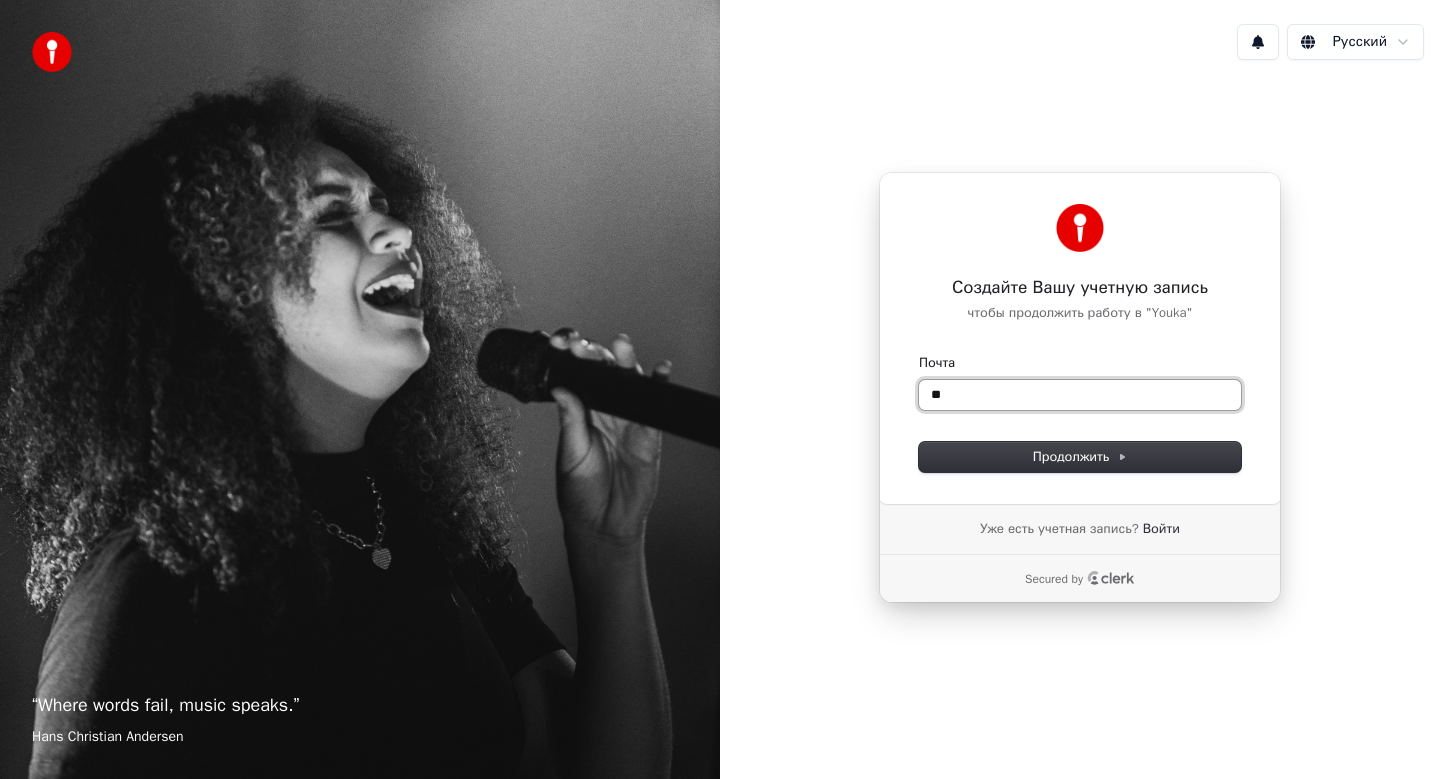 type on "*" 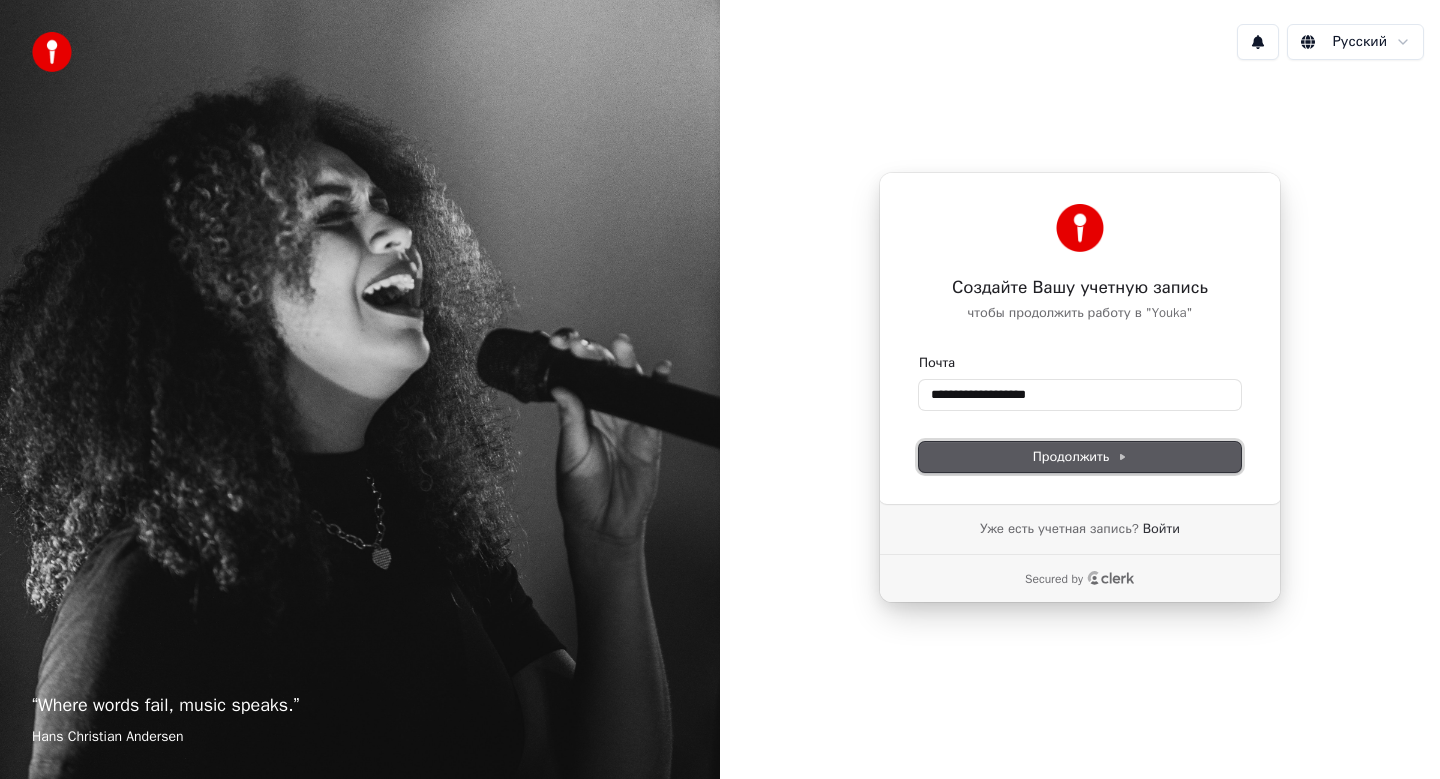 click on "Продолжить" at bounding box center (1080, 457) 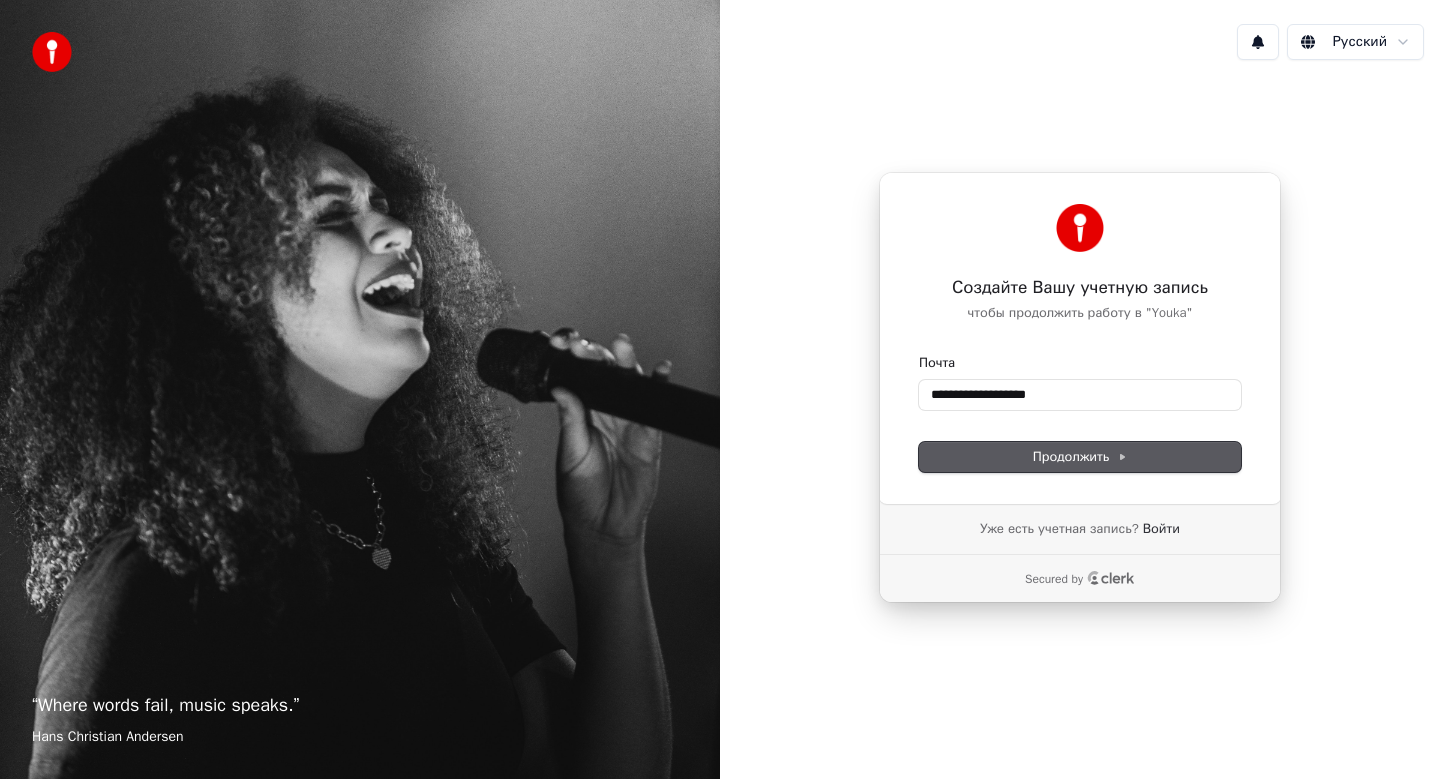 type on "**********" 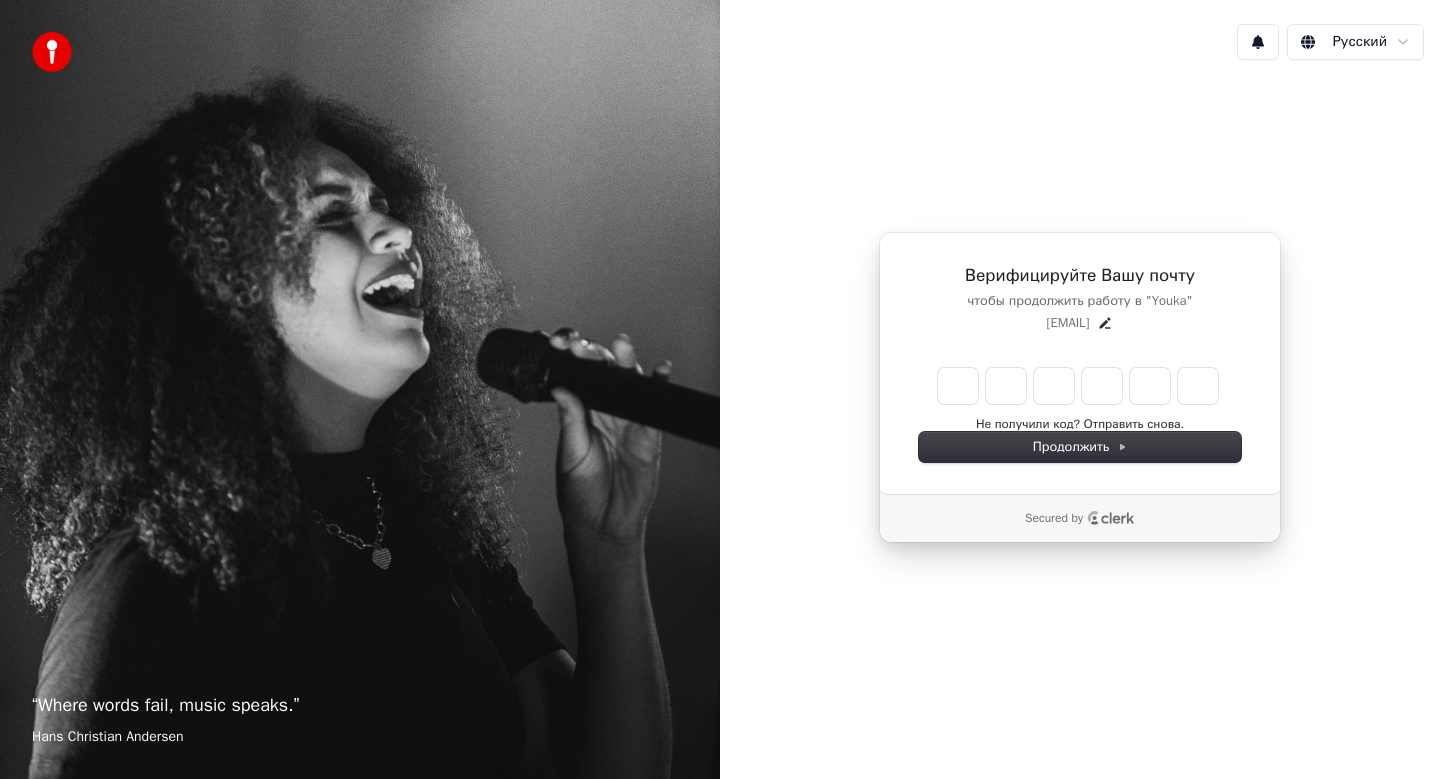 type on "*" 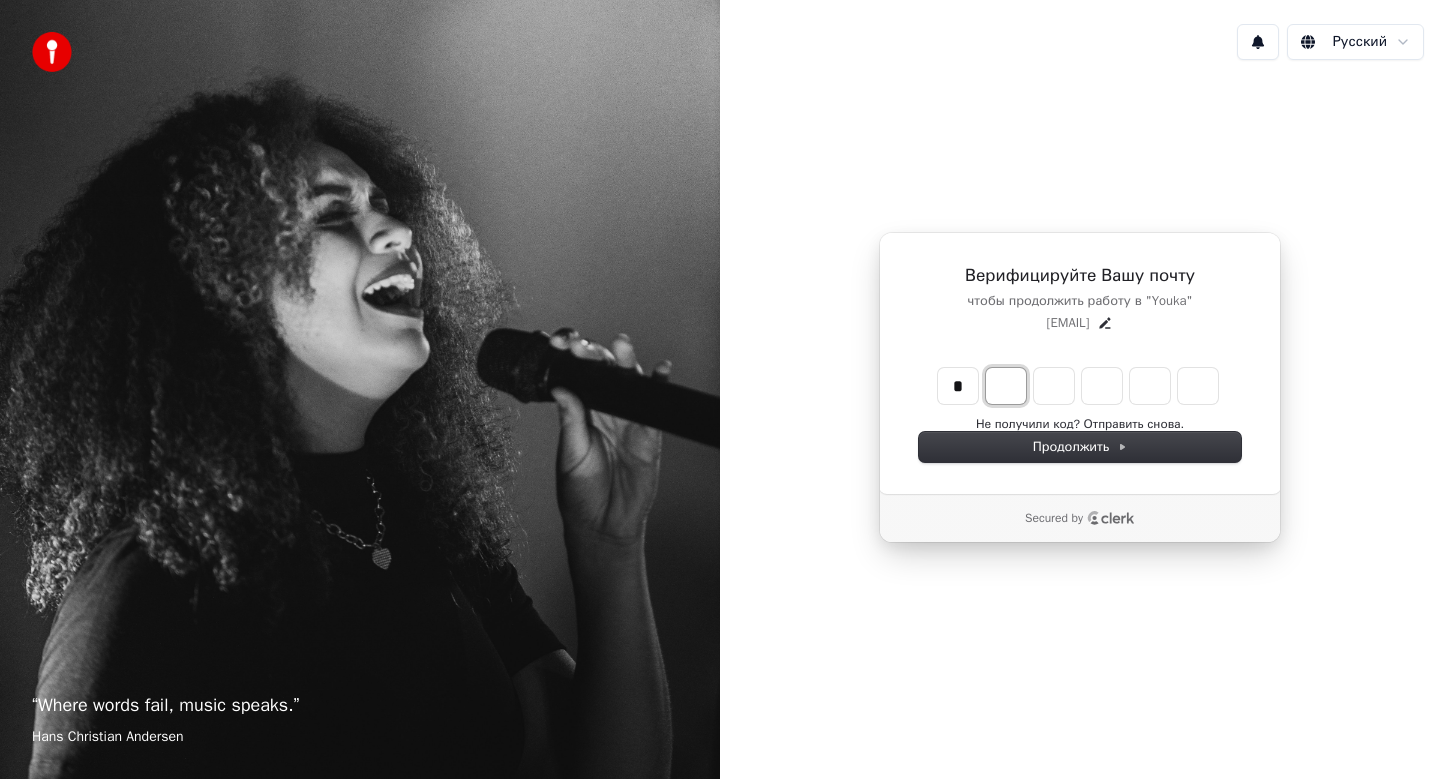 type on "*" 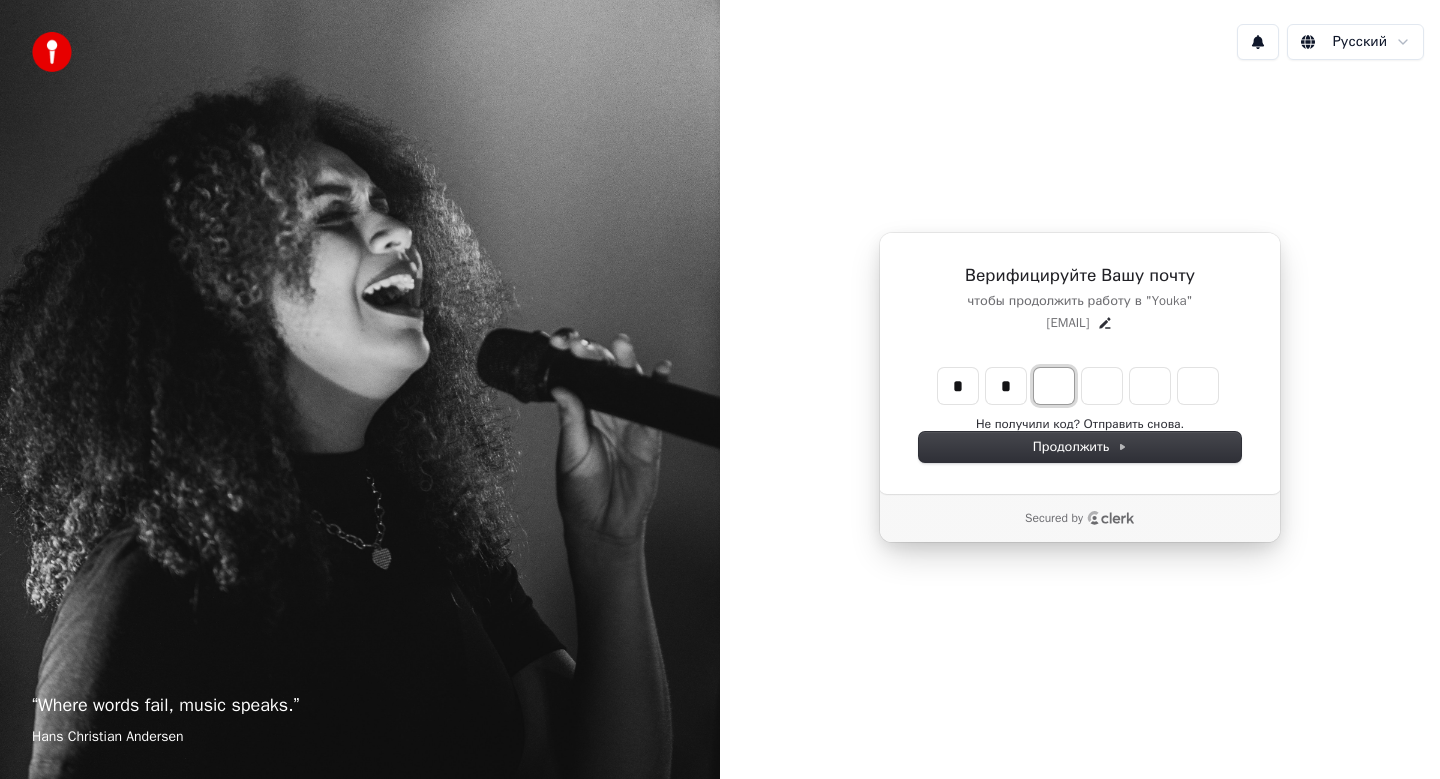 type on "**" 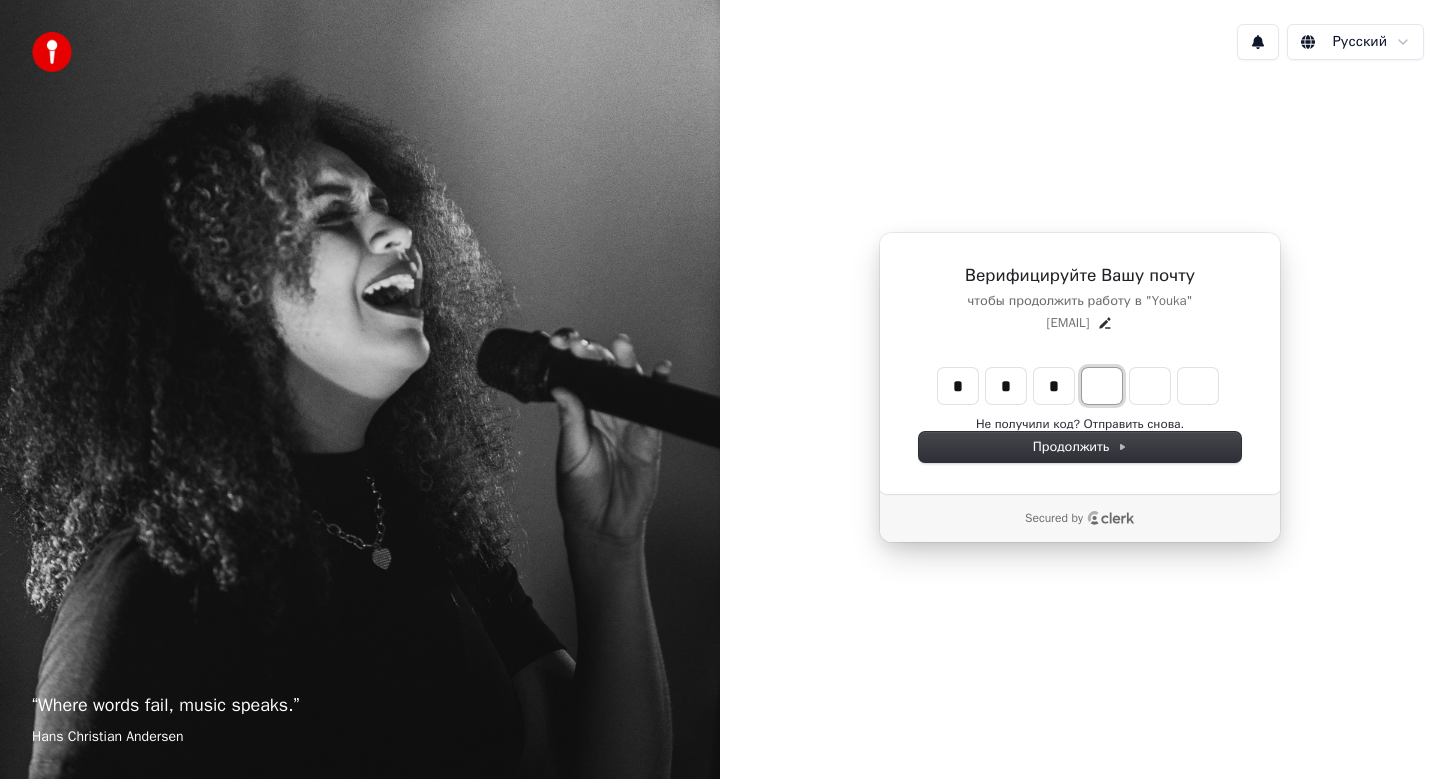 type on "***" 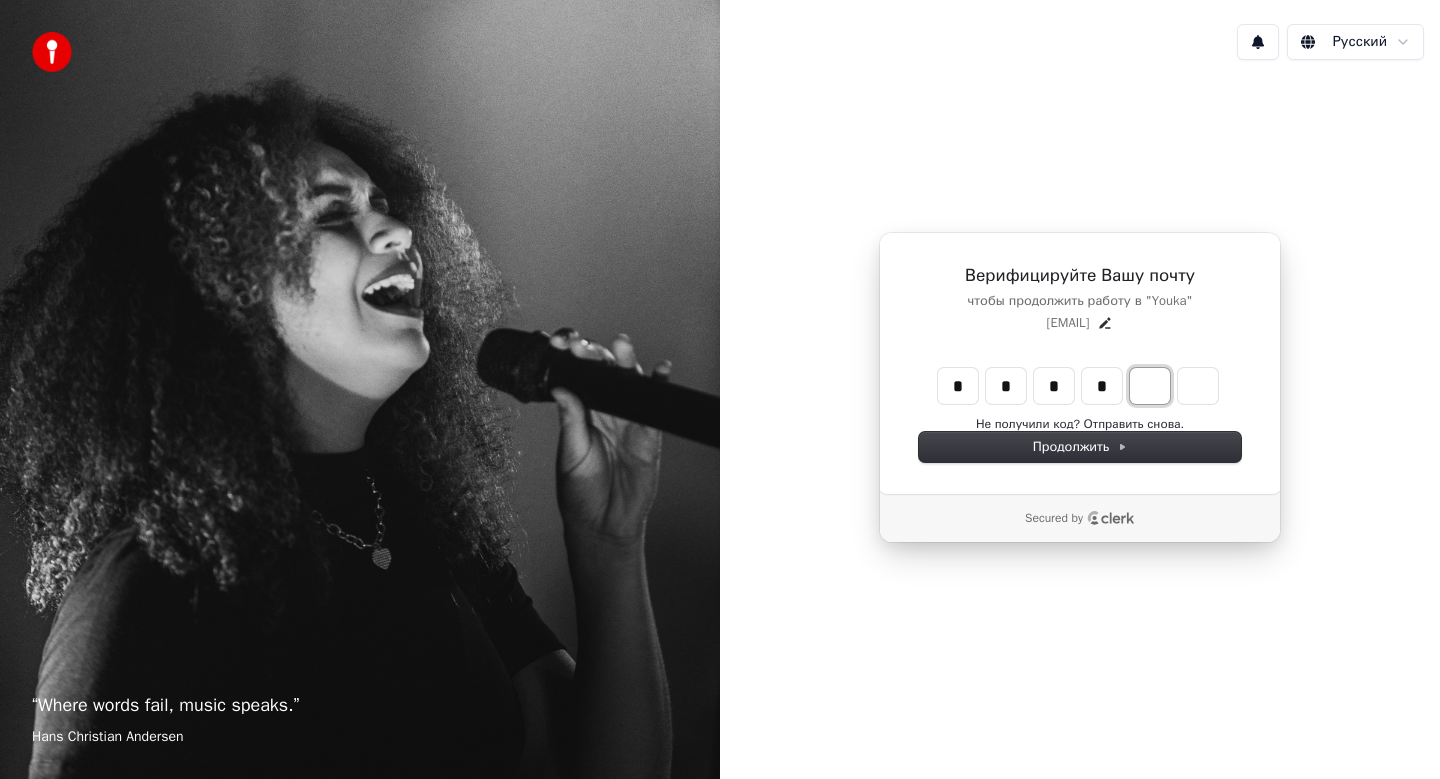 type on "****" 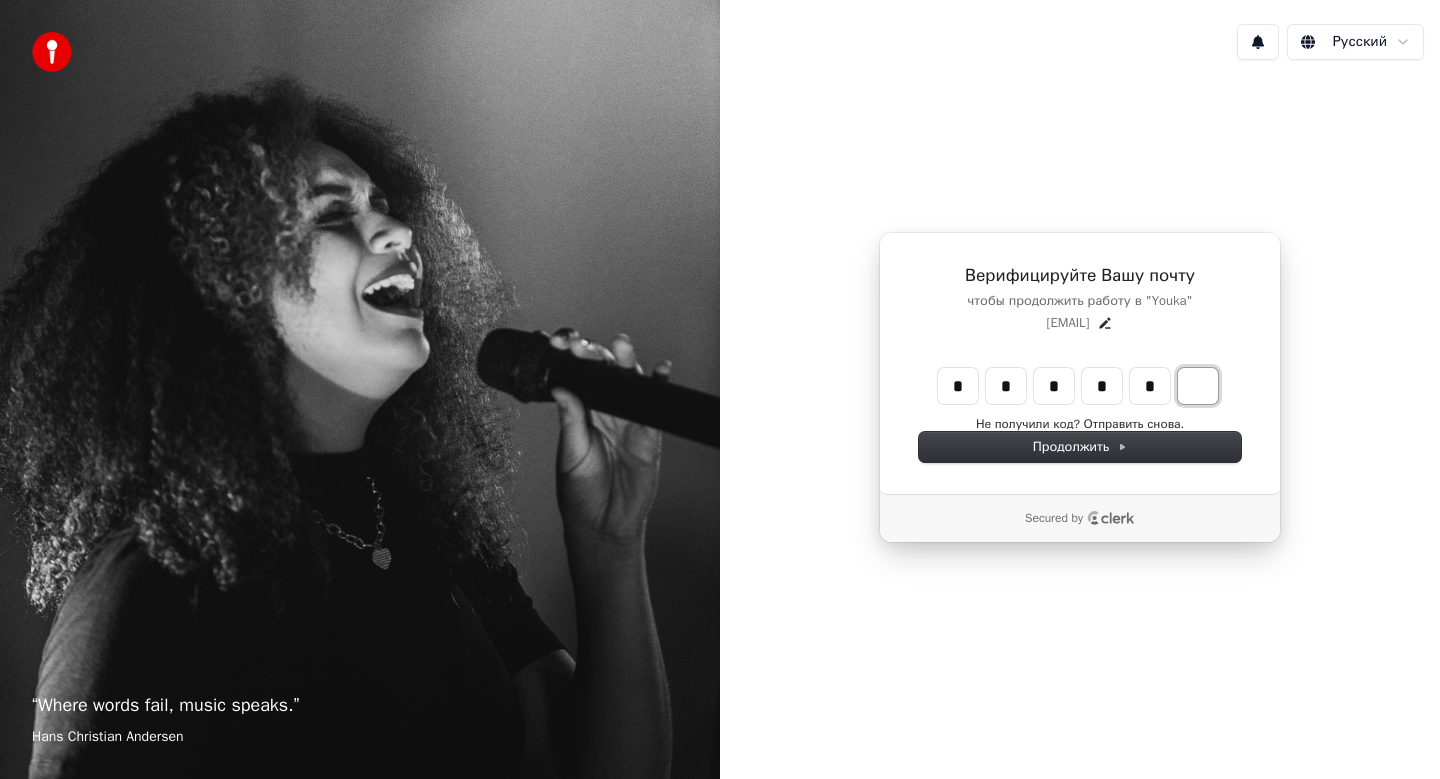 type on "******" 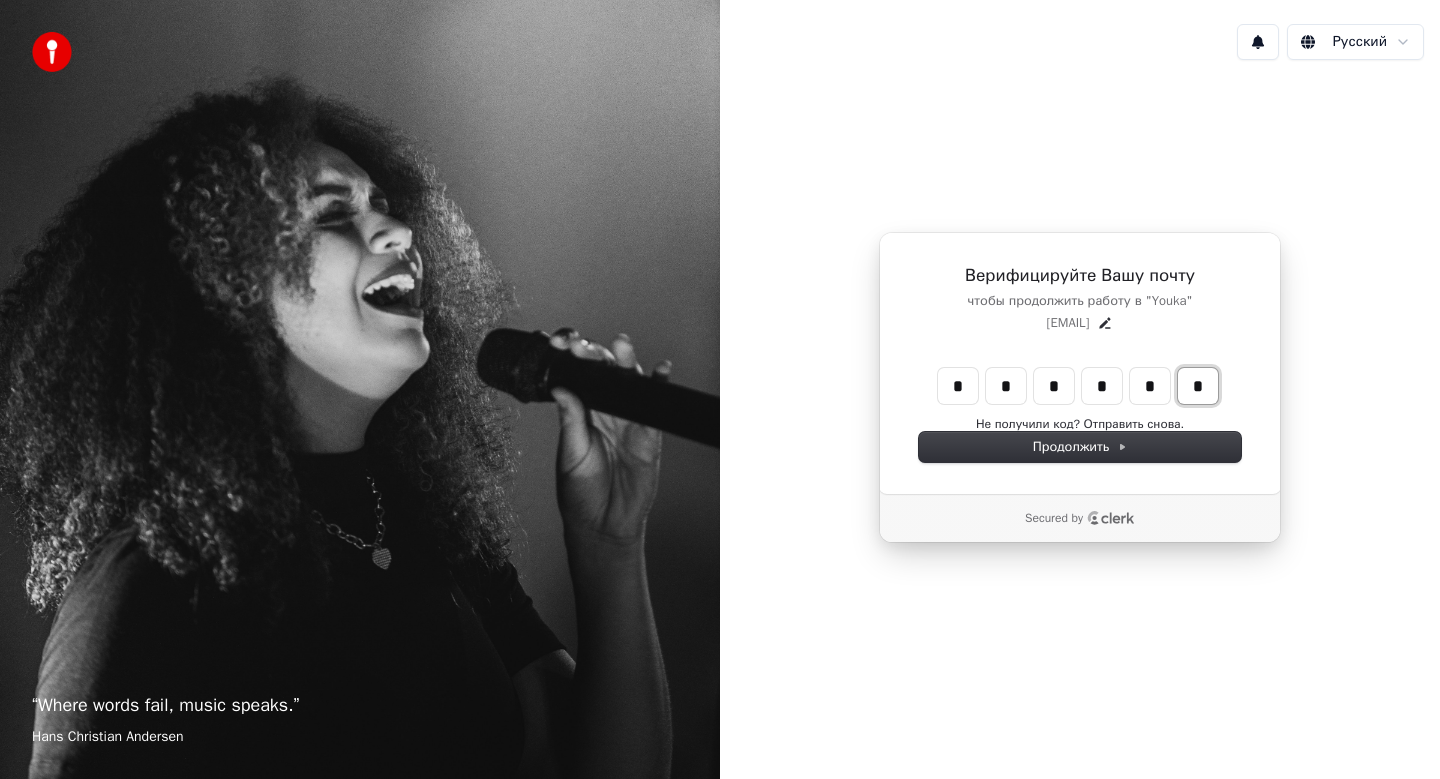 type on "*" 